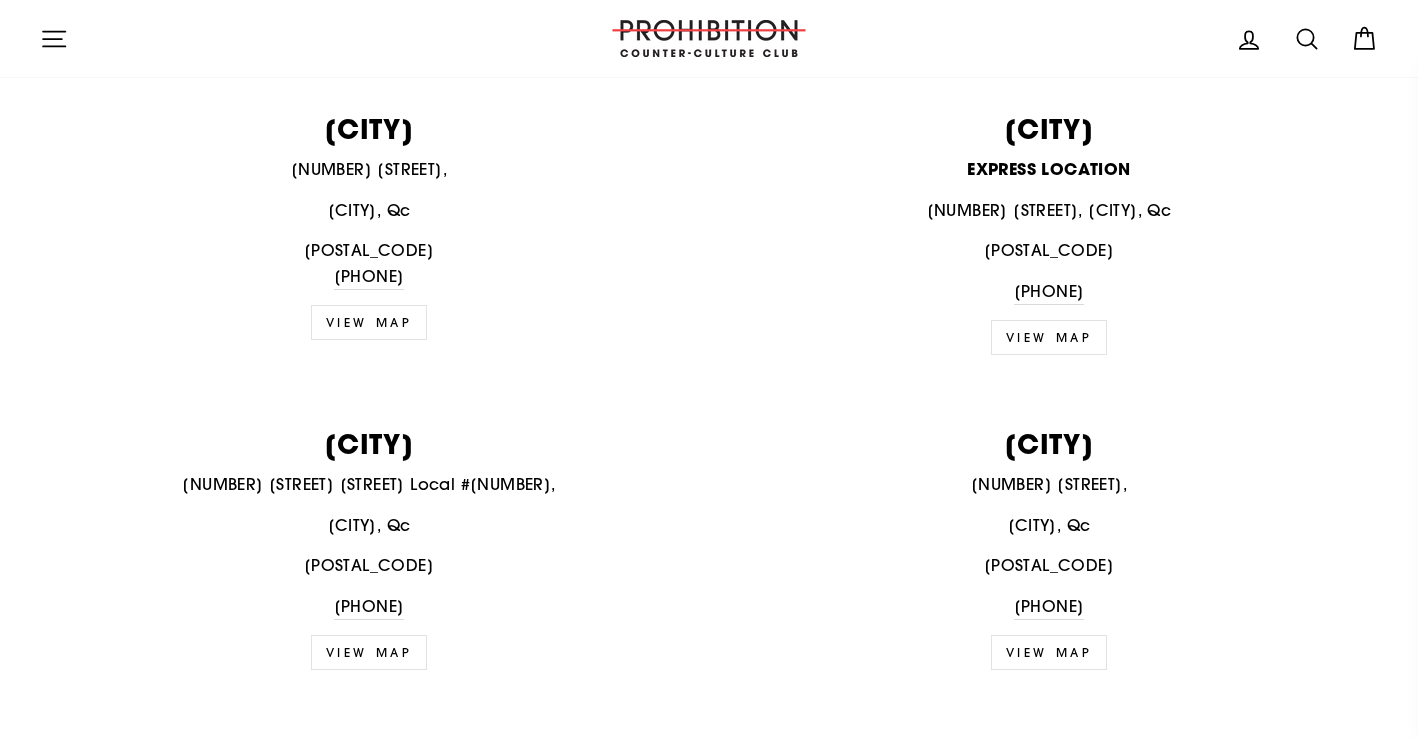 scroll, scrollTop: 3029, scrollLeft: 0, axis: vertical 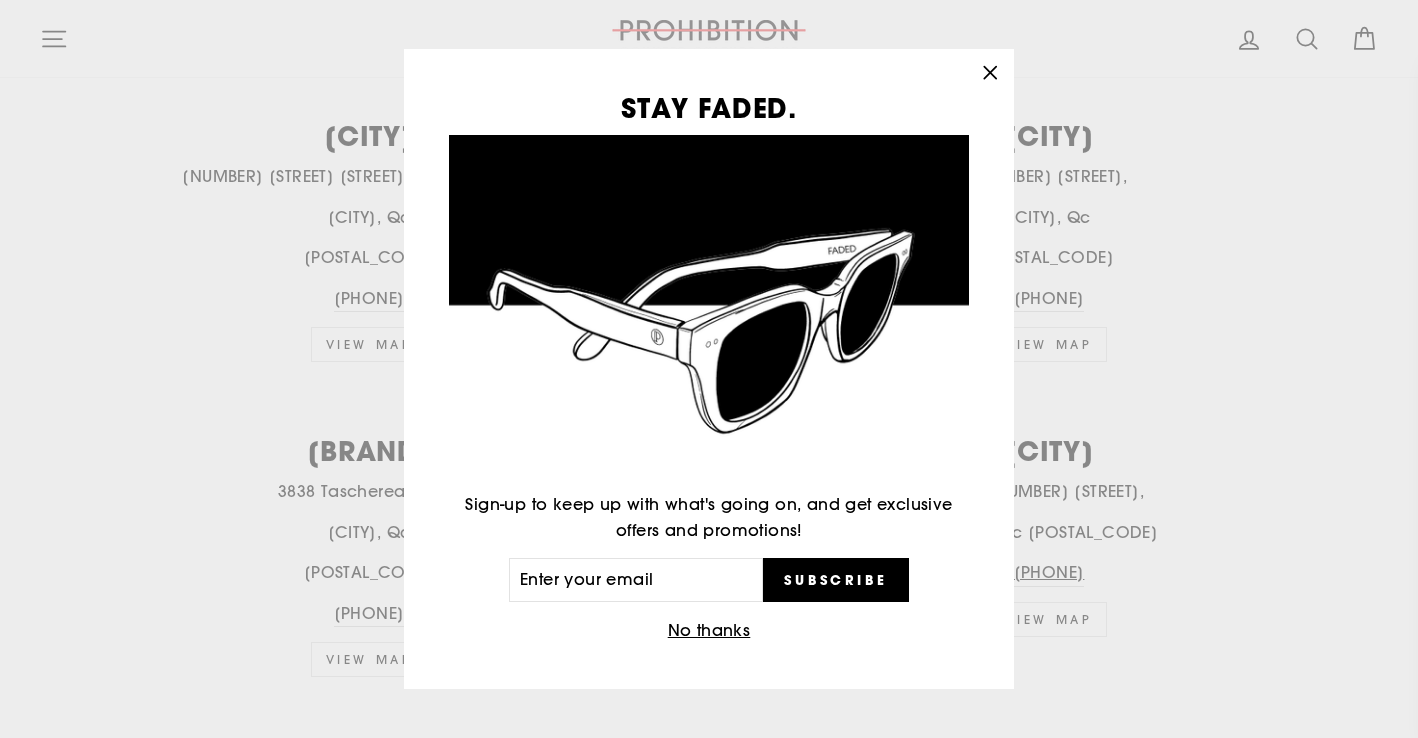 click on "Enter your email" at bounding box center (709, 369) 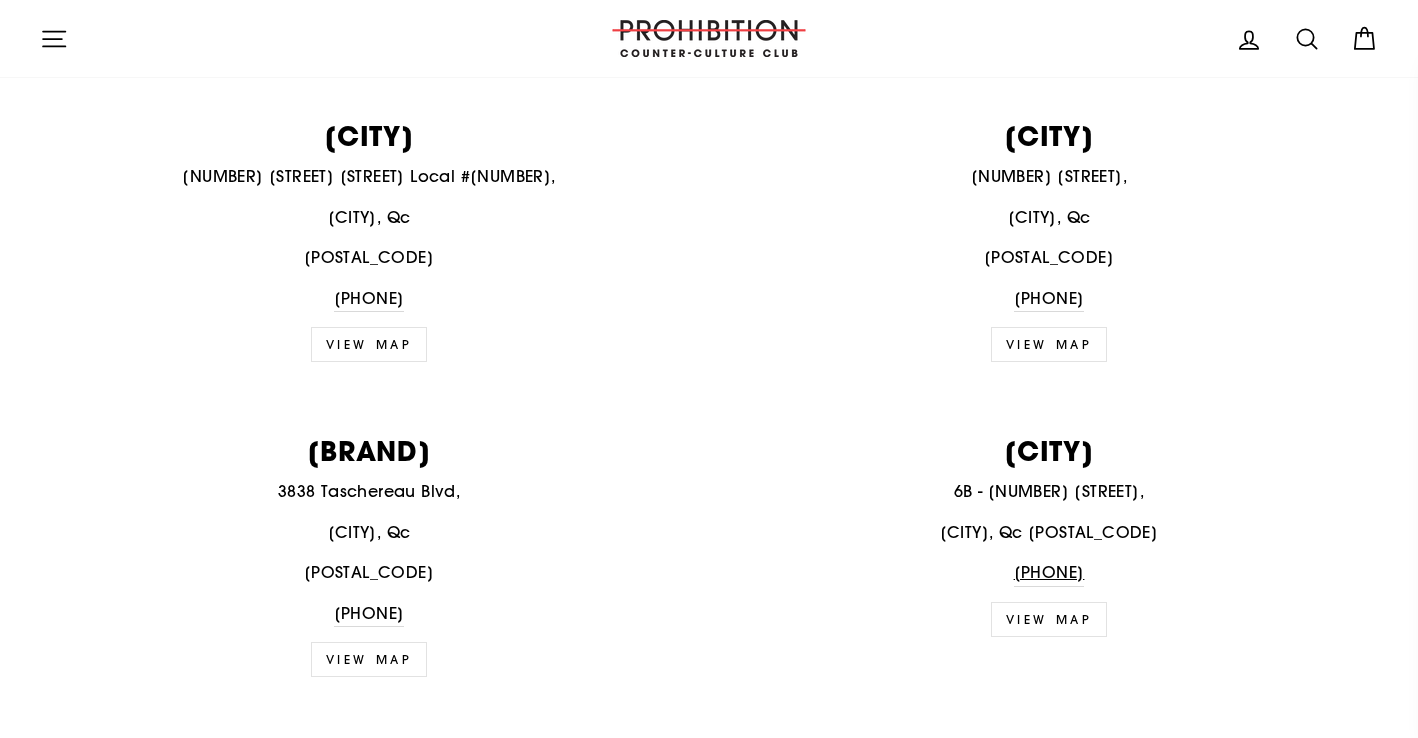 click 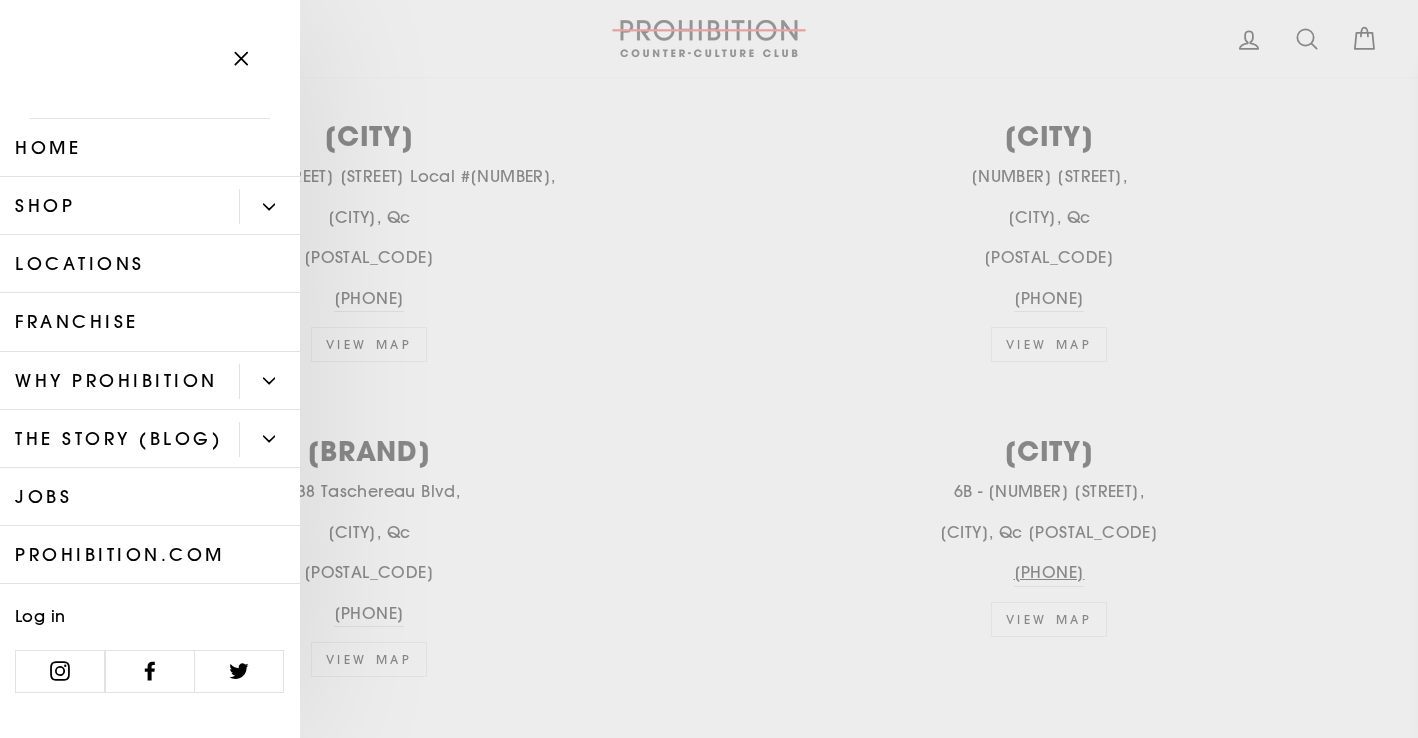 click on "Shop" at bounding box center (119, 206) 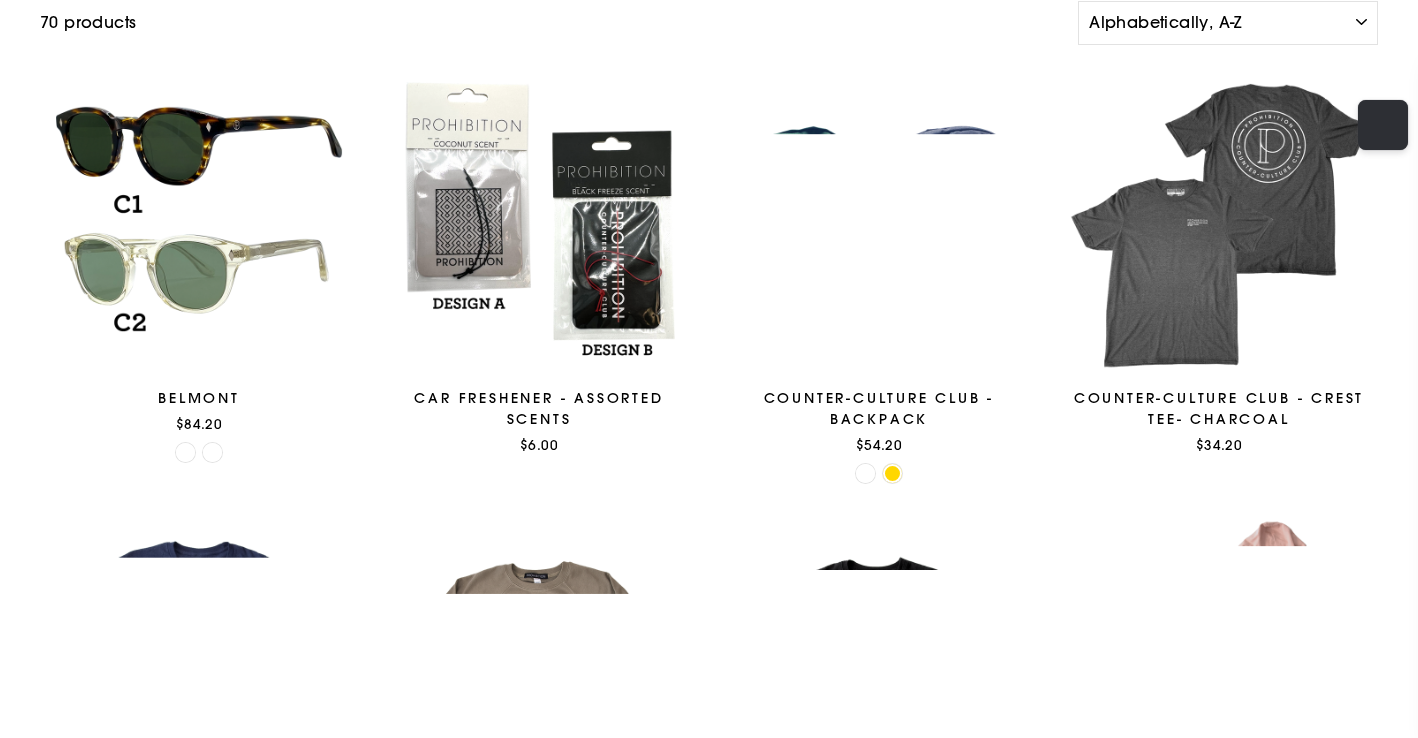 scroll, scrollTop: 0, scrollLeft: 0, axis: both 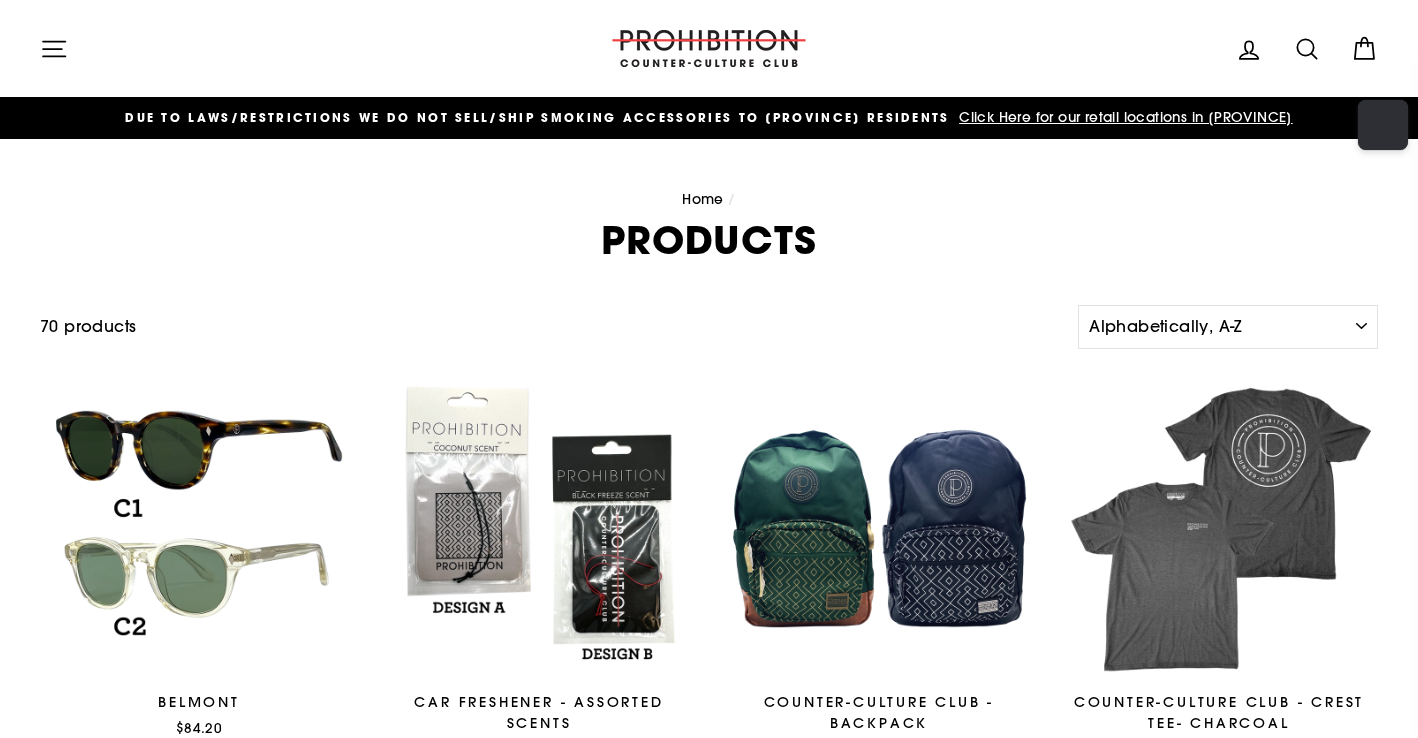 click 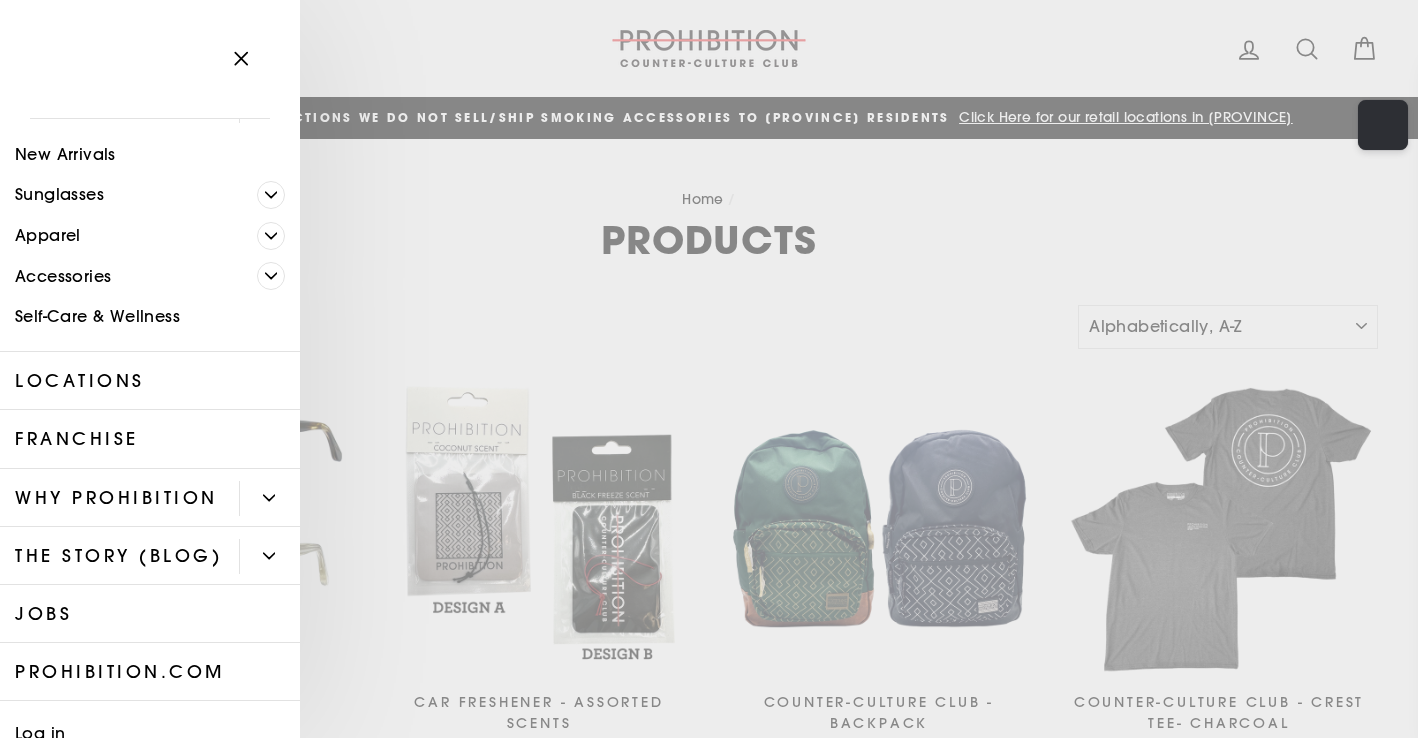scroll, scrollTop: 192, scrollLeft: 0, axis: vertical 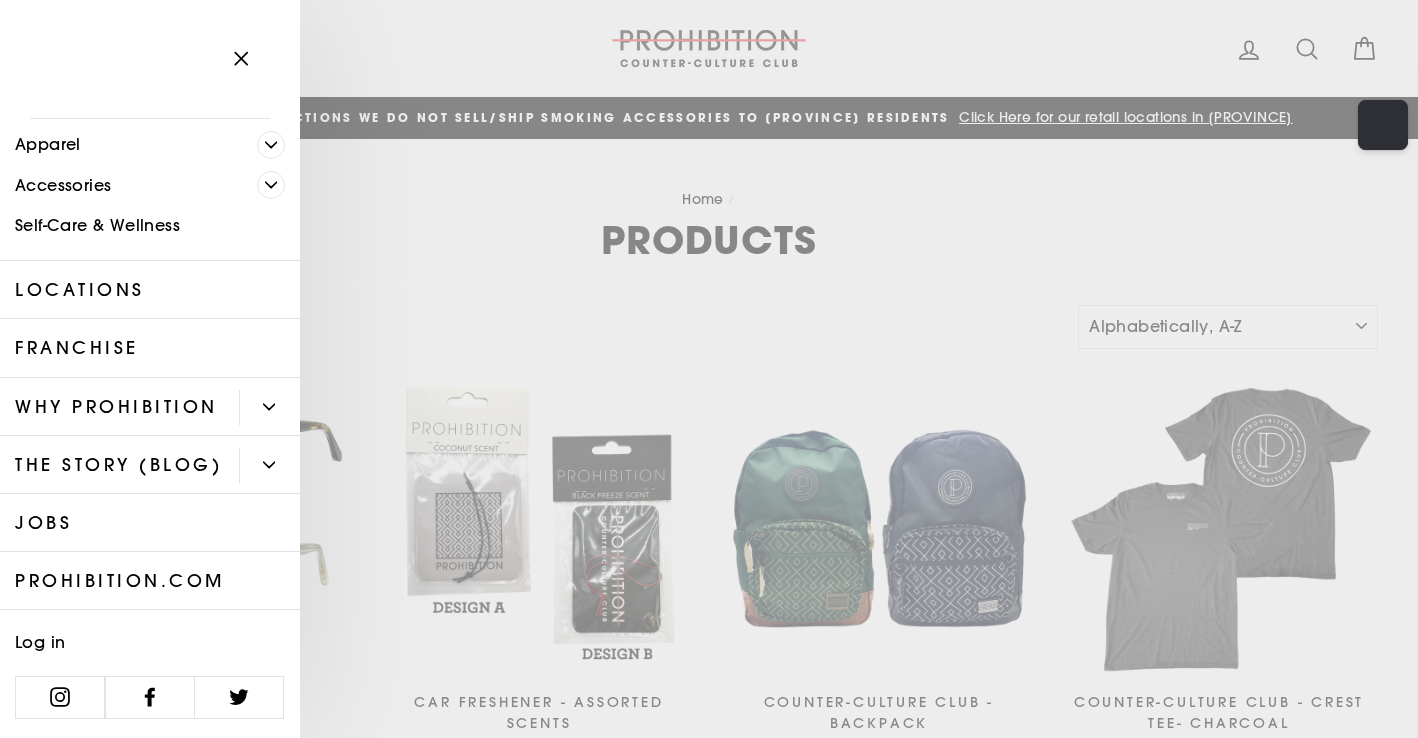click at bounding box center [269, 407] 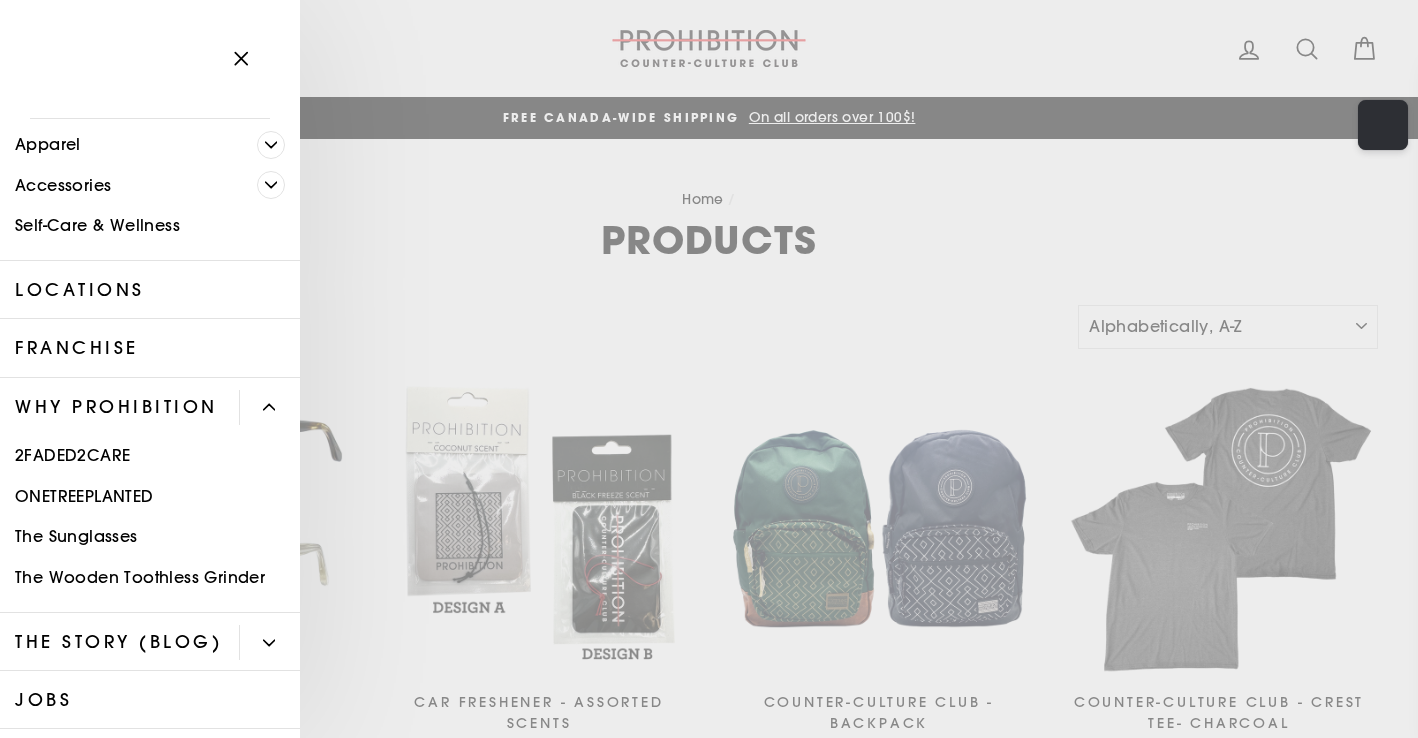 click on "WHY PROHIBITION" at bounding box center (119, 407) 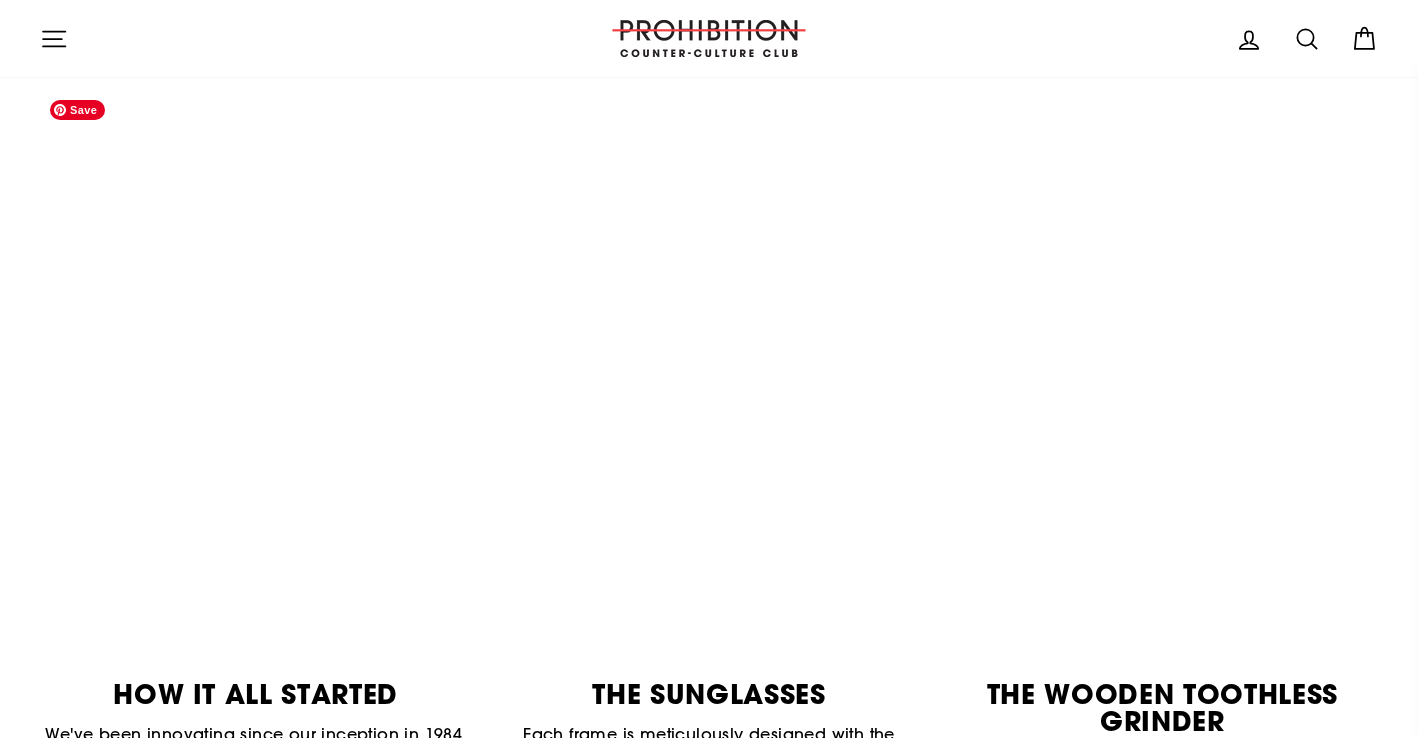 scroll, scrollTop: 2554, scrollLeft: 0, axis: vertical 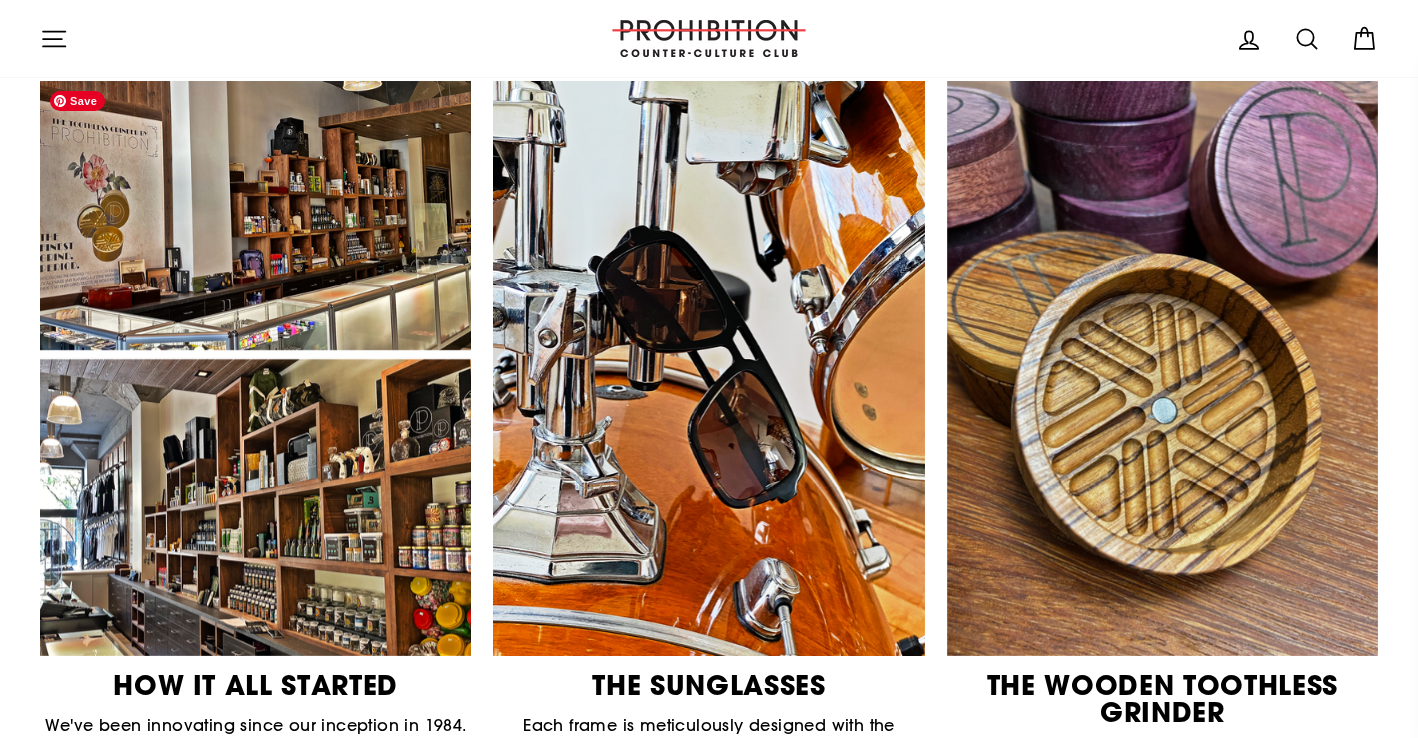 click at bounding box center (255, 368) 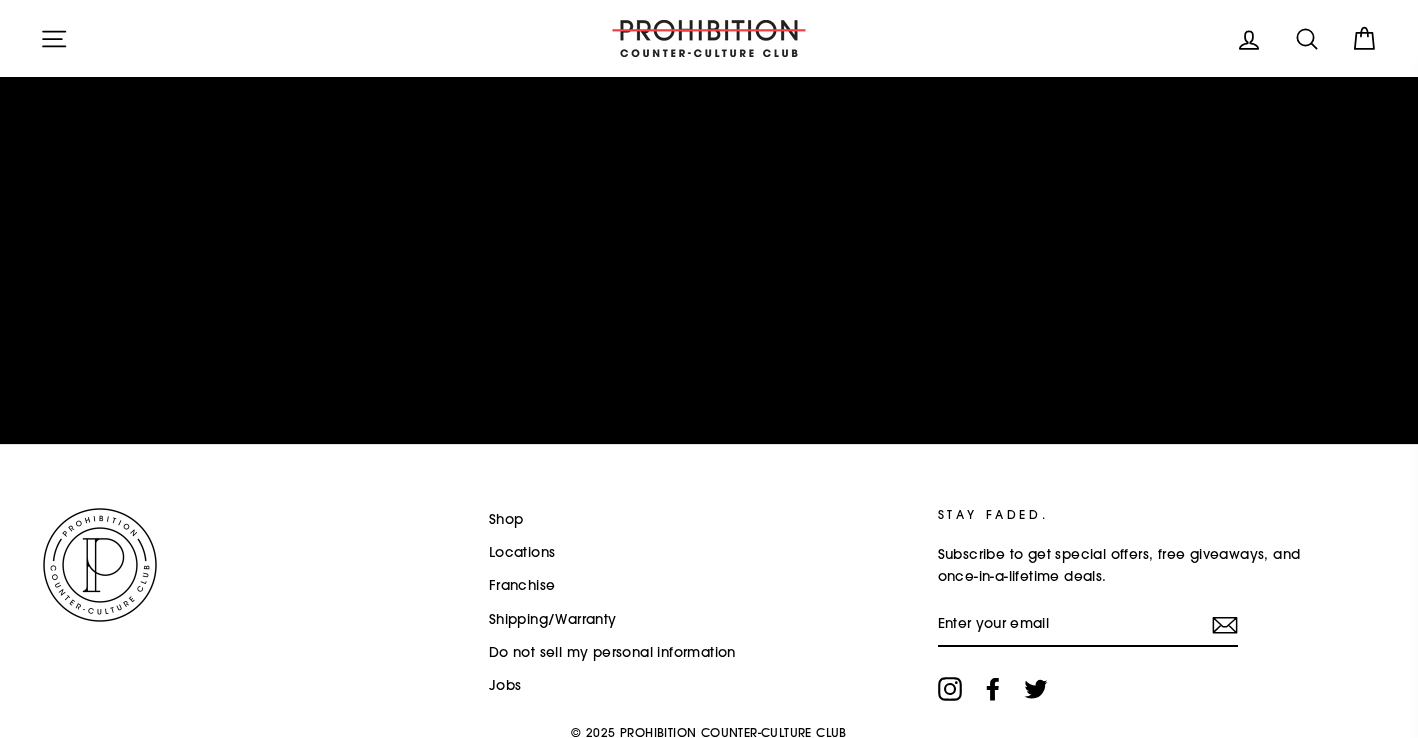 scroll, scrollTop: 6875, scrollLeft: 0, axis: vertical 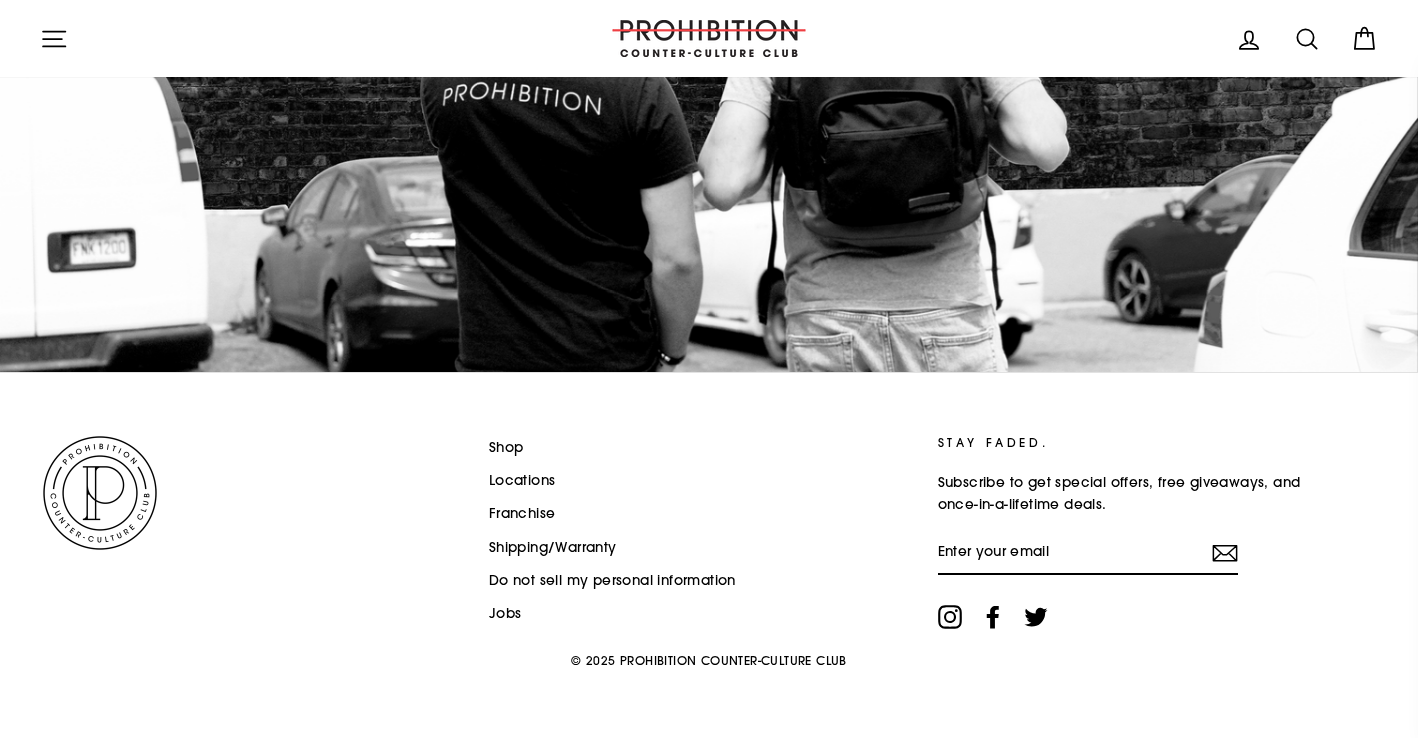 click 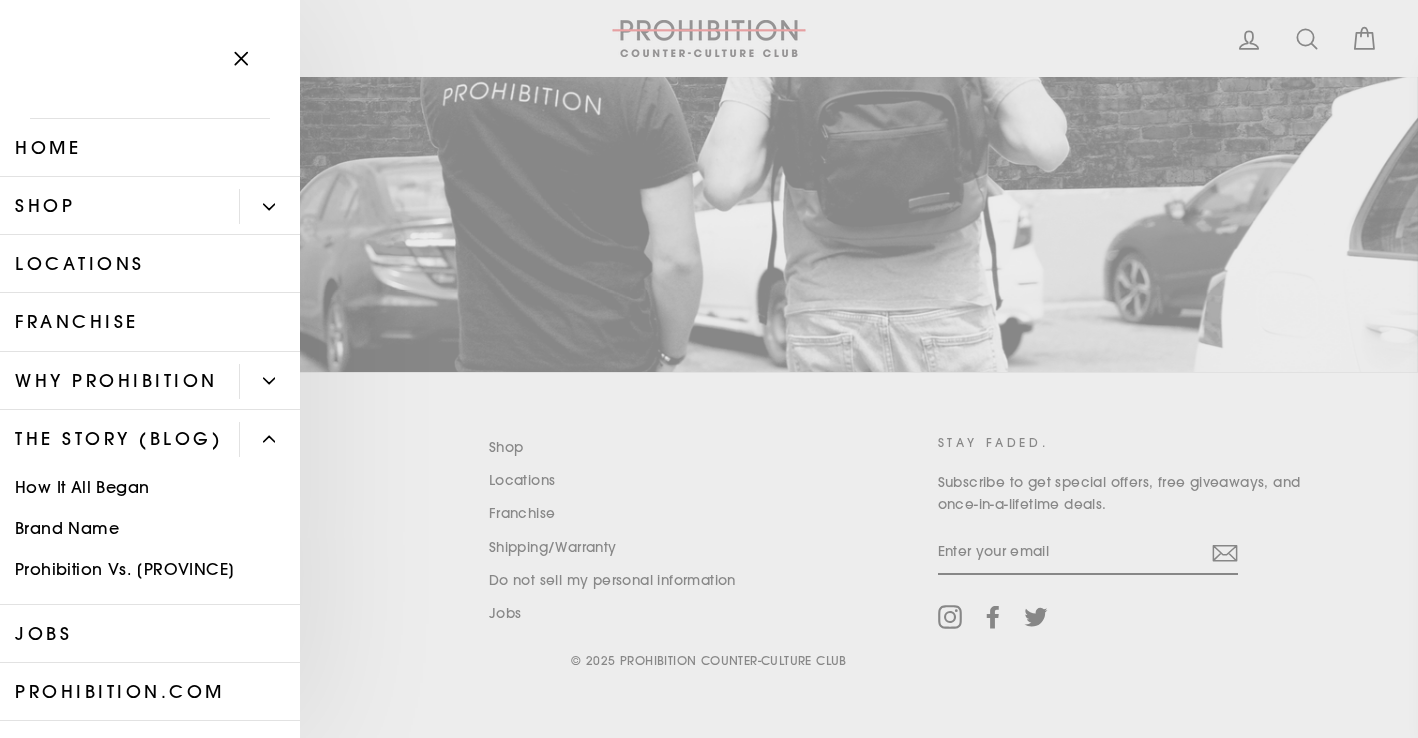 click on "How It All Began" at bounding box center [150, 488] 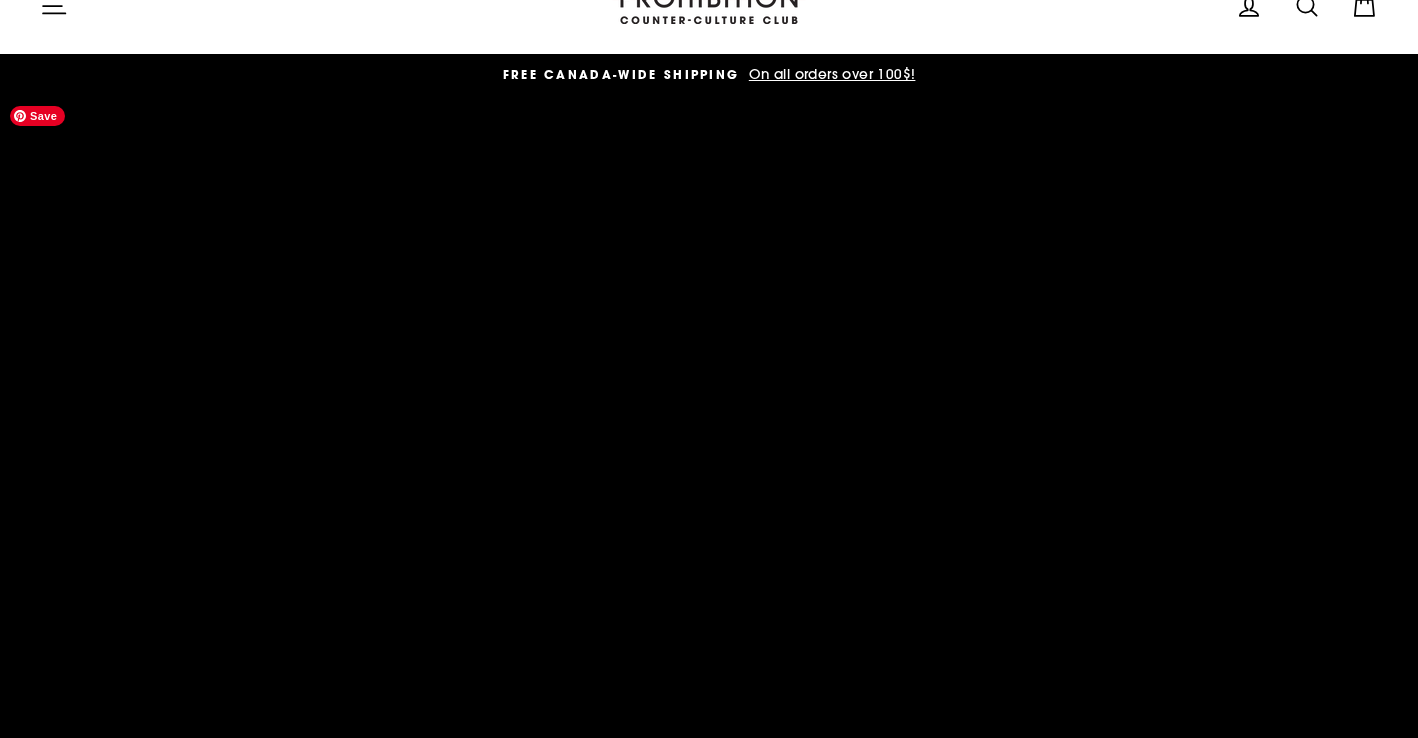 scroll, scrollTop: 0, scrollLeft: 0, axis: both 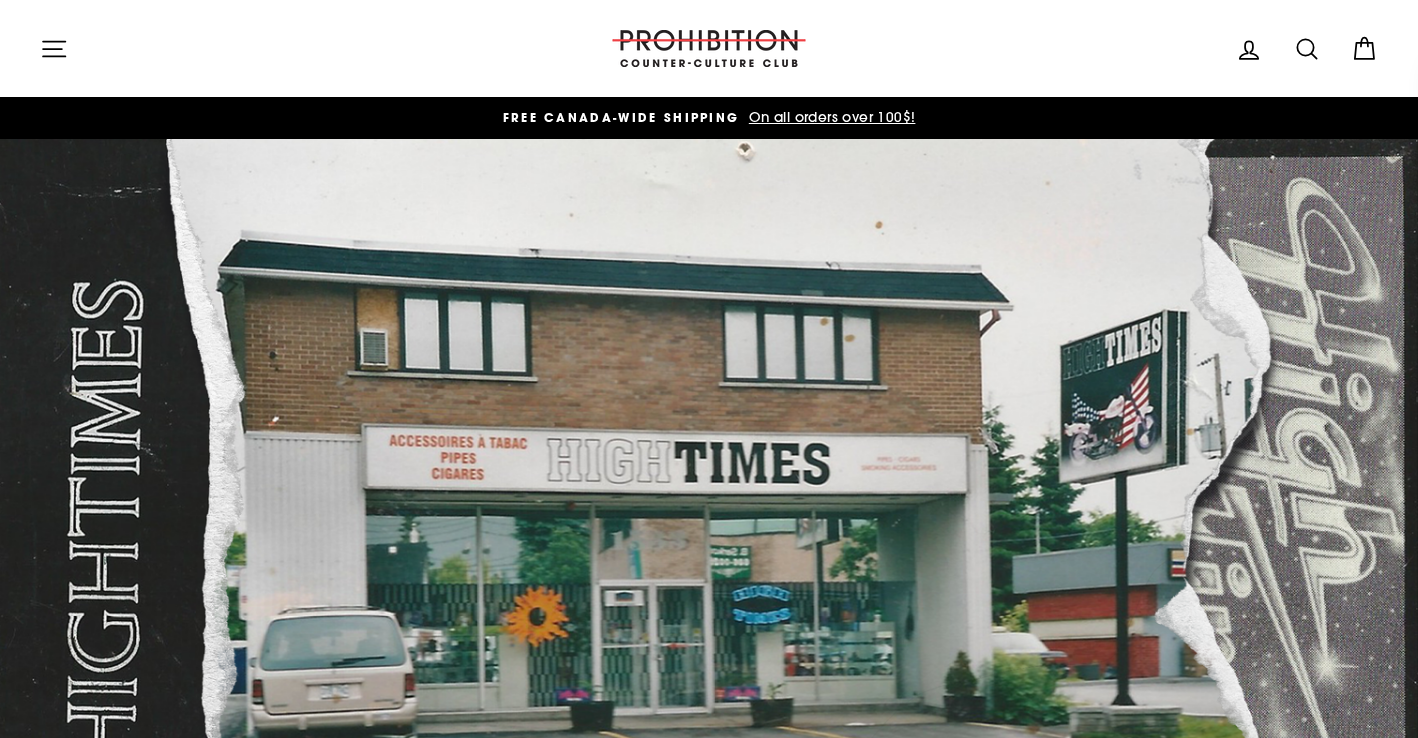 click 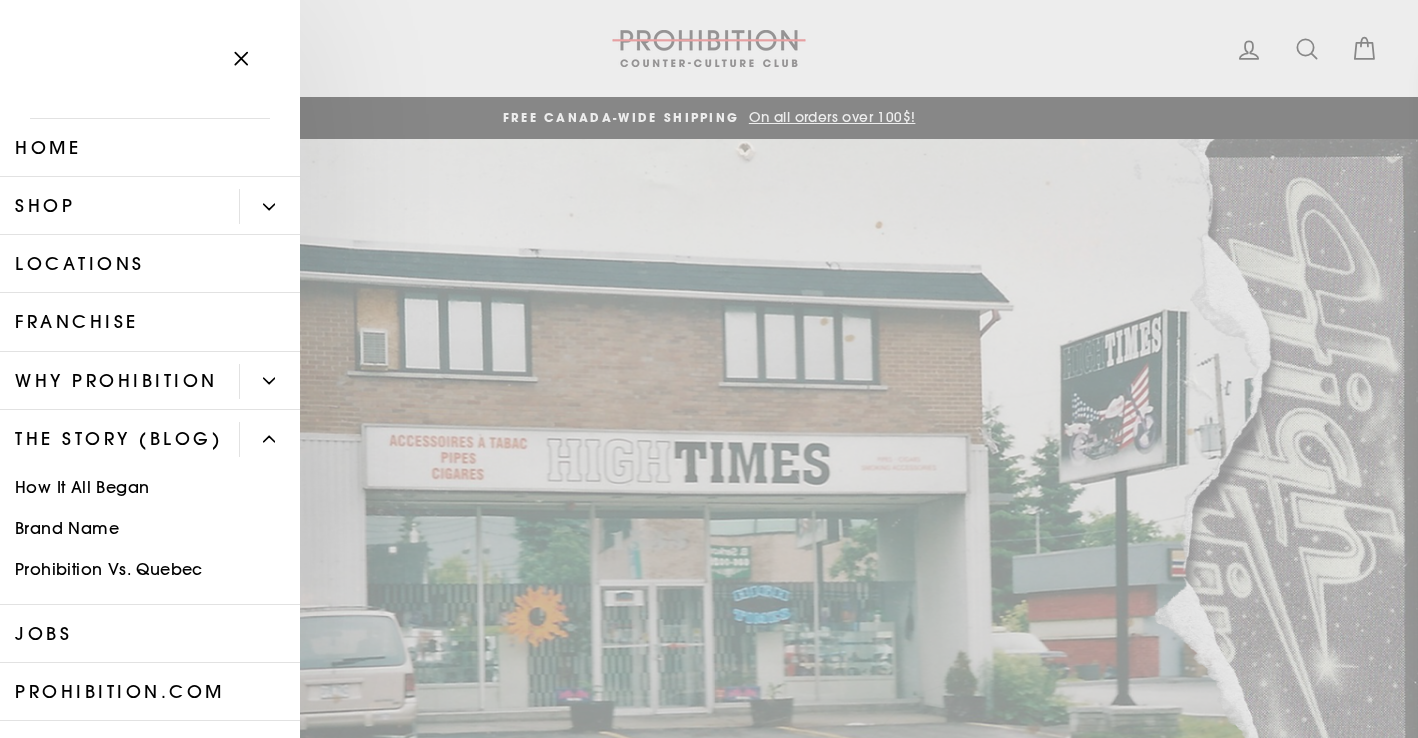 click on "Brand Name" at bounding box center (150, 528) 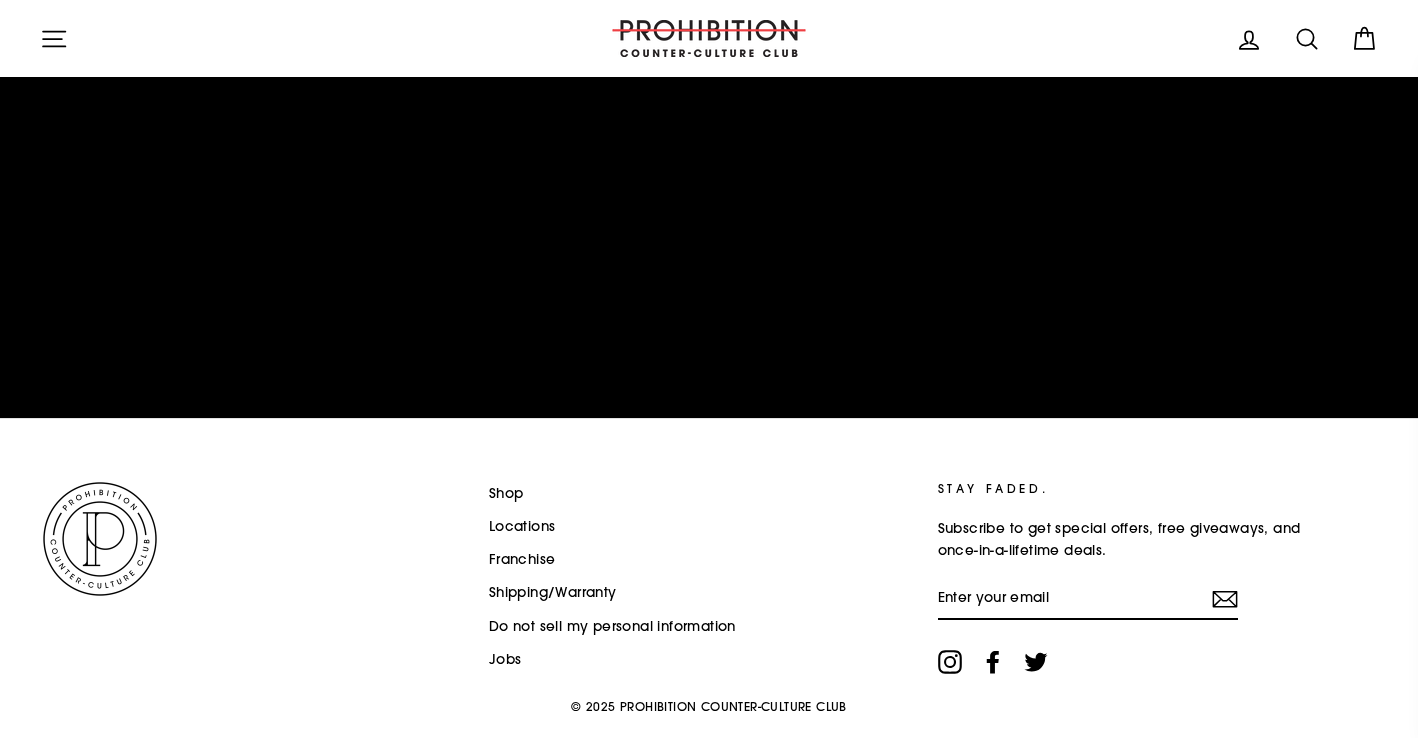 scroll, scrollTop: 5573, scrollLeft: 0, axis: vertical 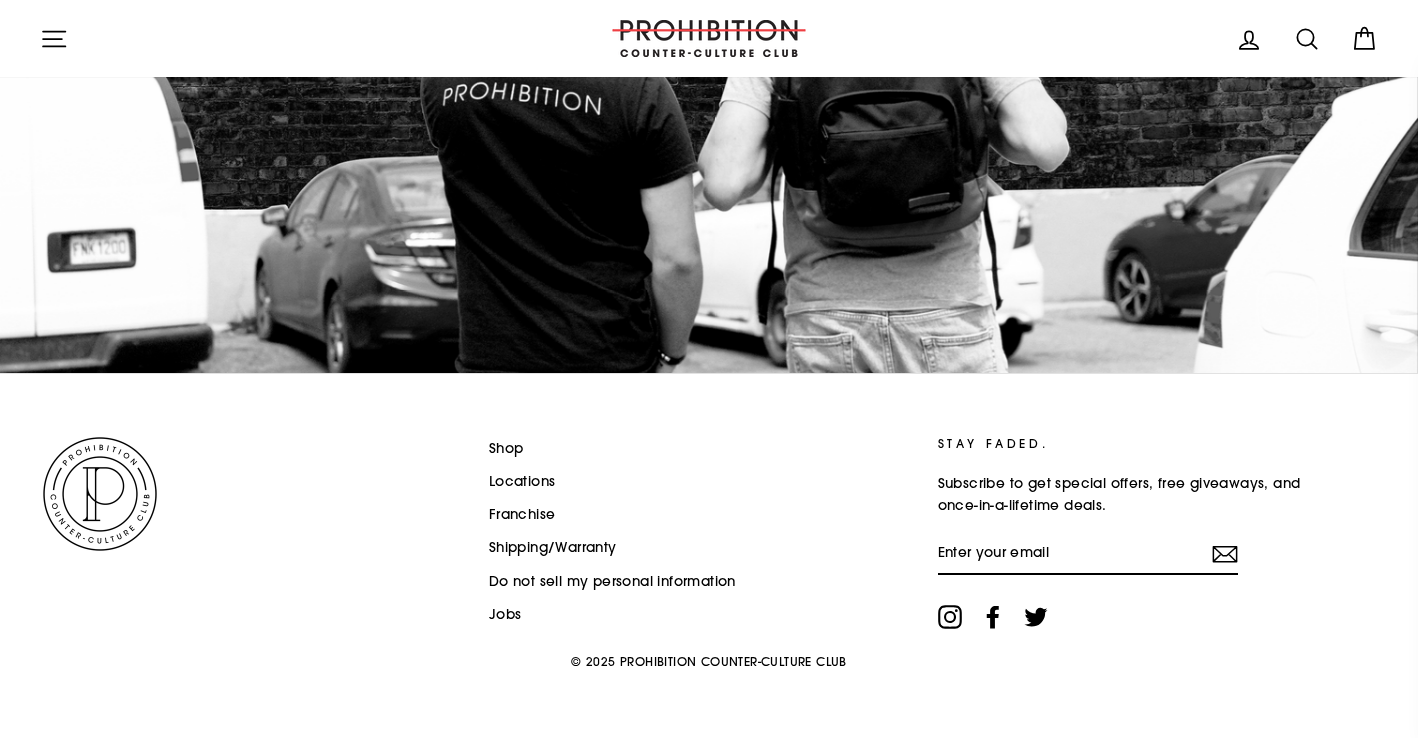 click on "Site navigation" at bounding box center [54, 38] 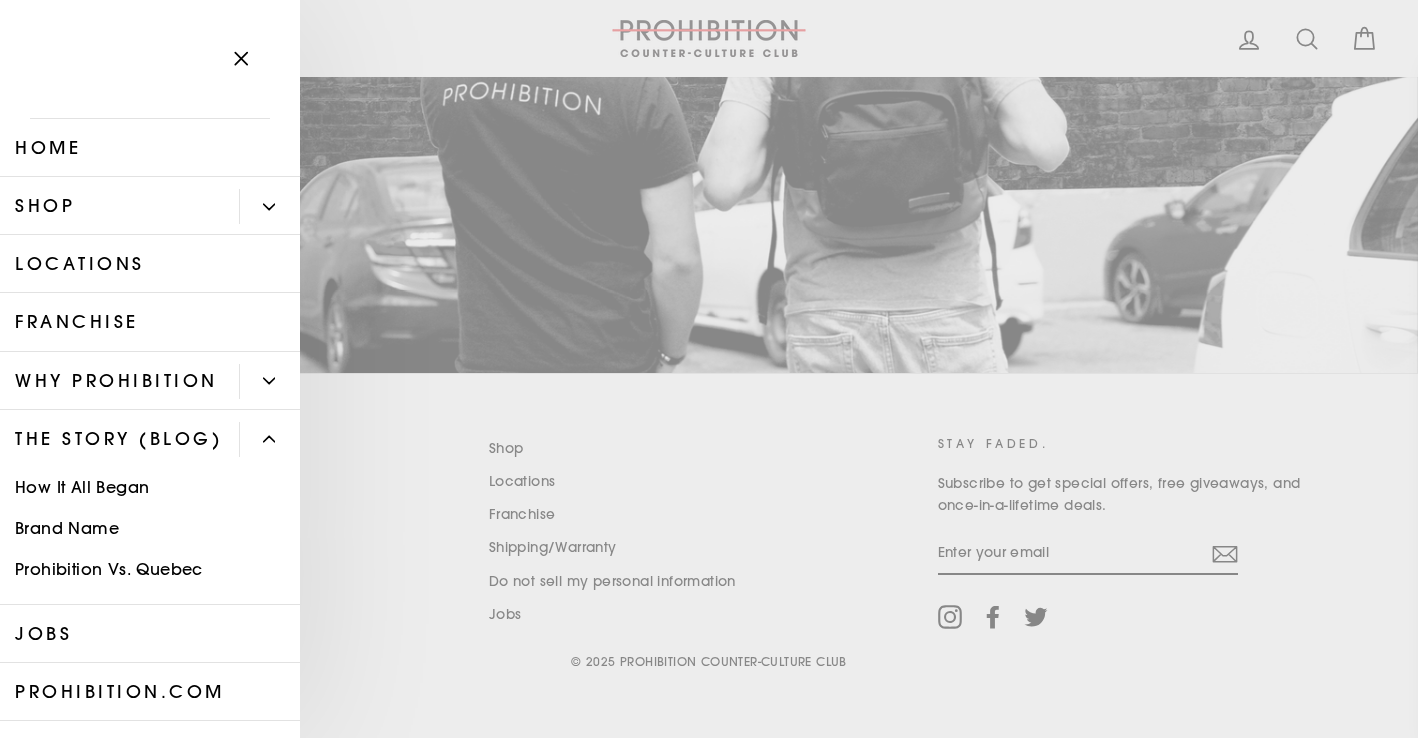 click 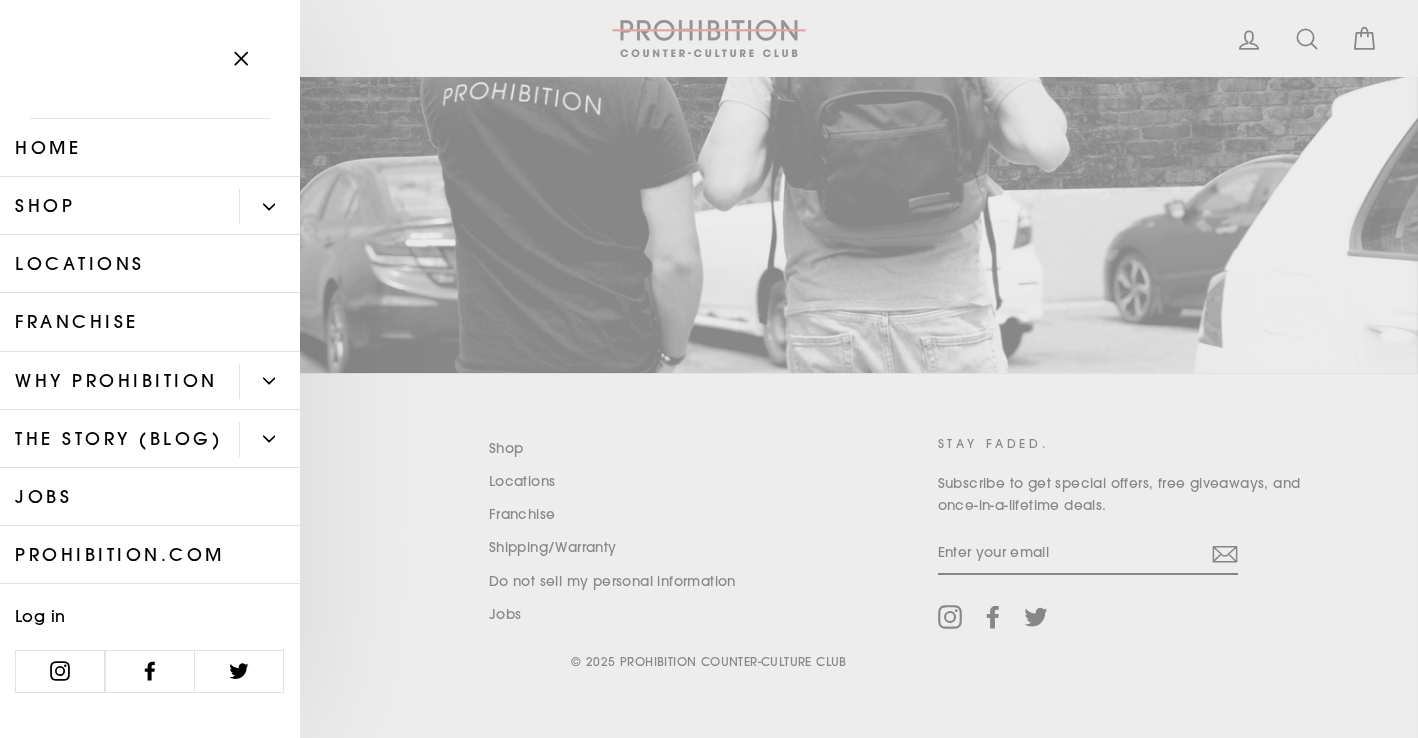 click at bounding box center (269, 381) 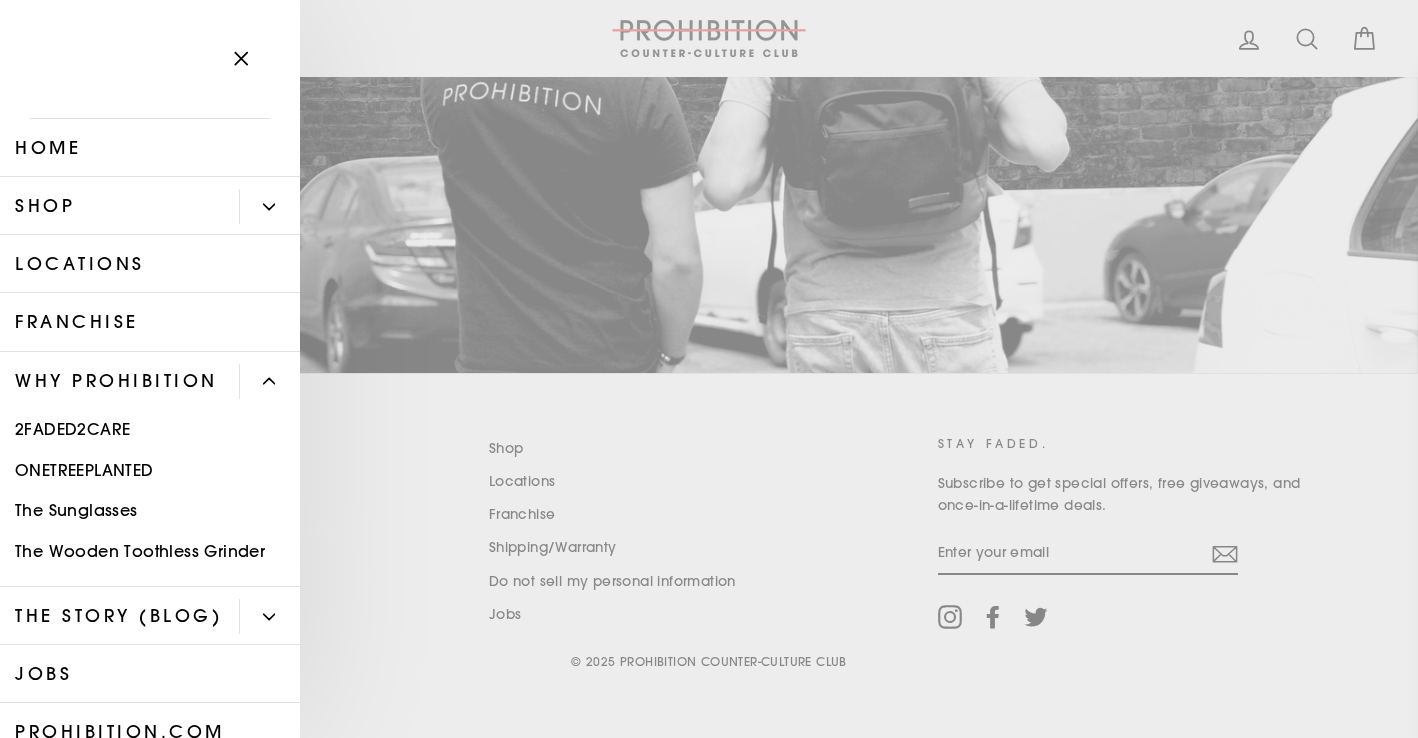 click at bounding box center (269, 381) 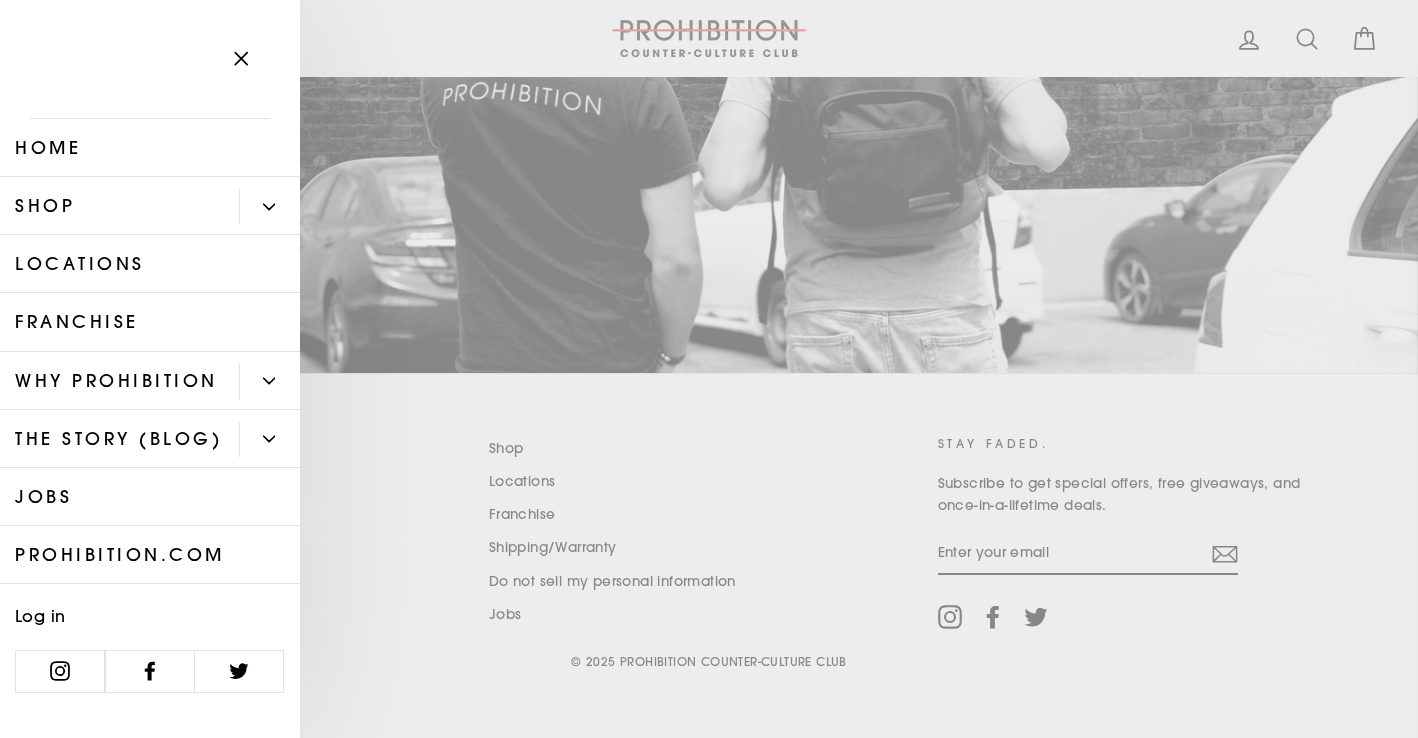 click on "Home" at bounding box center [150, 148] 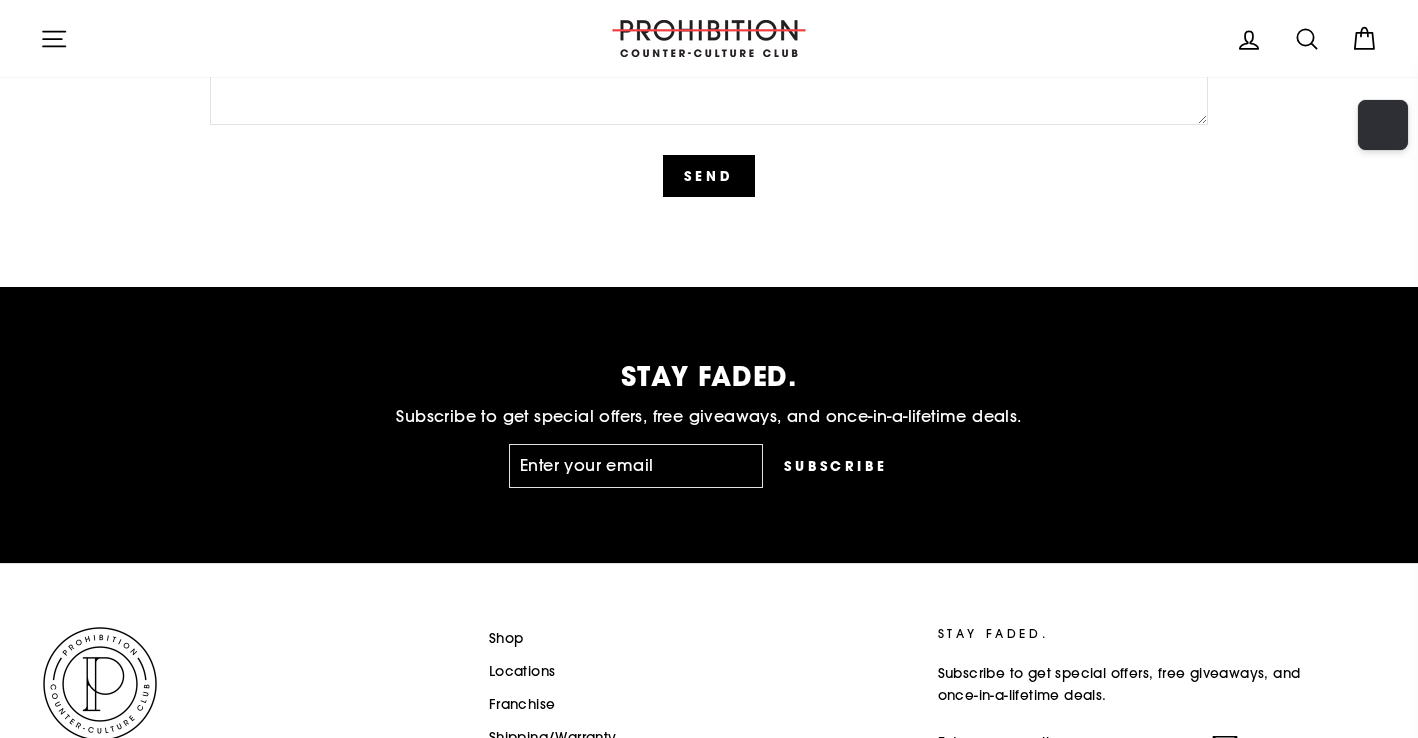 scroll, scrollTop: 5153, scrollLeft: 0, axis: vertical 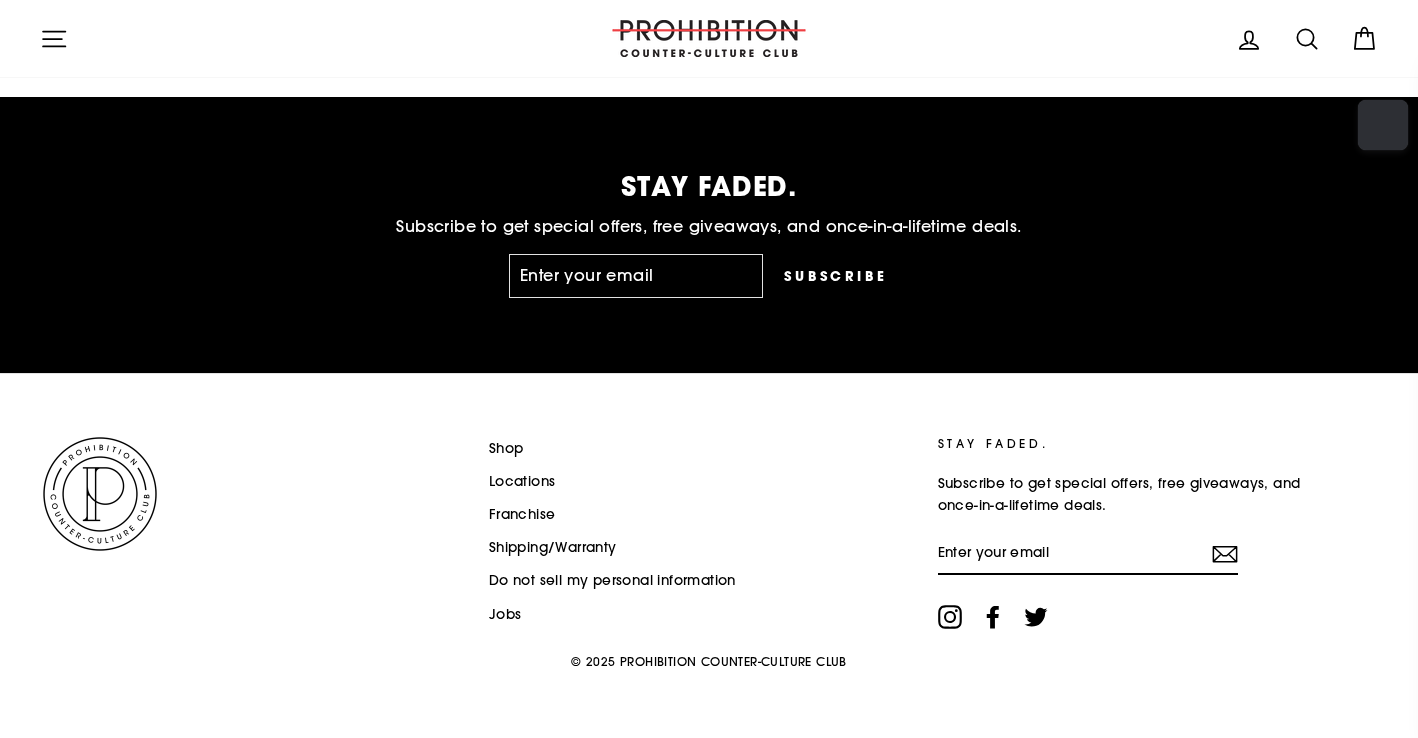 click 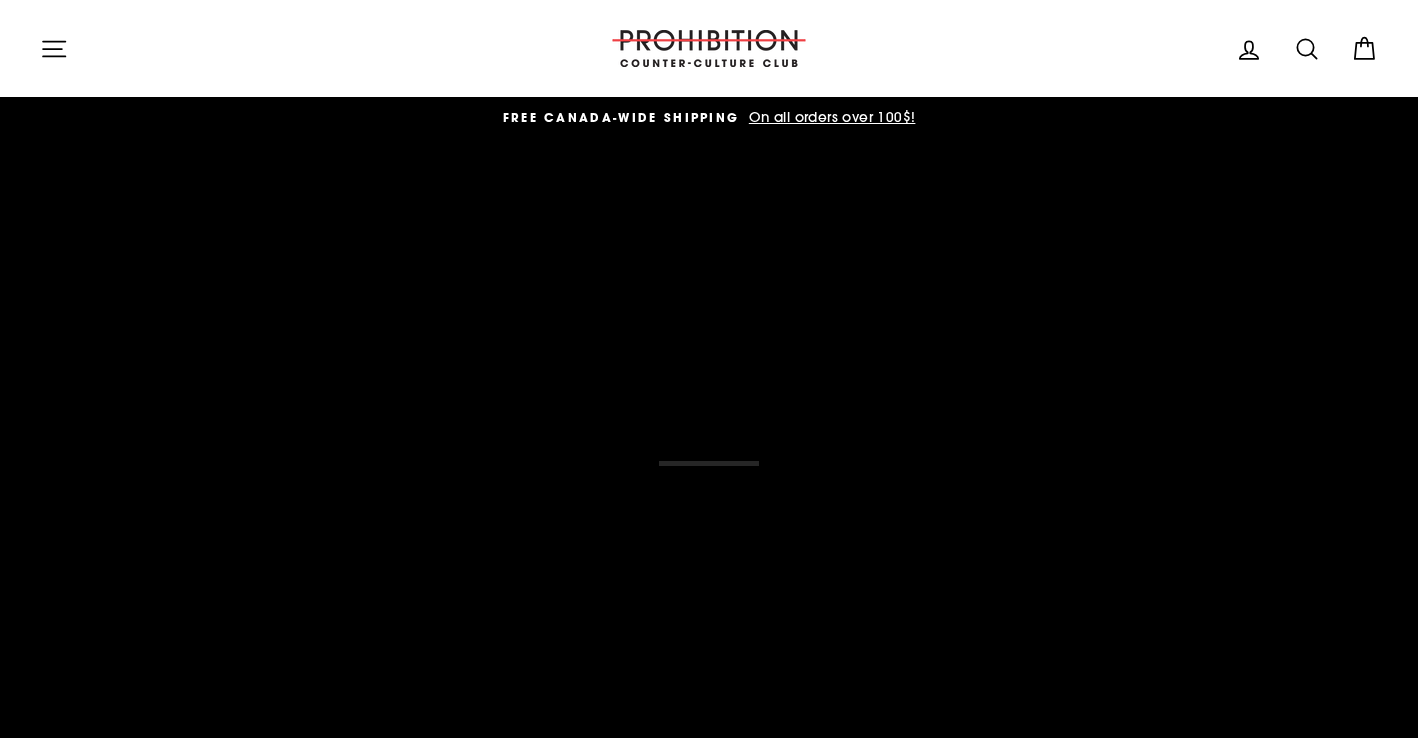 scroll, scrollTop: 2554, scrollLeft: 0, axis: vertical 